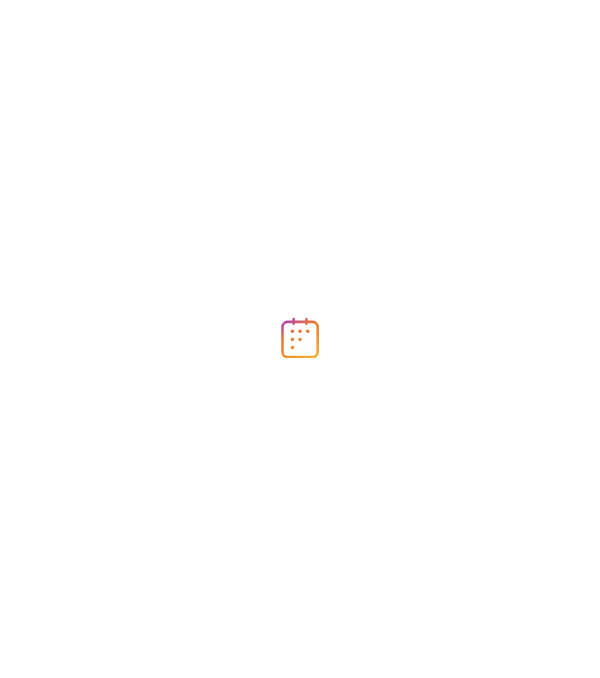 scroll, scrollTop: 0, scrollLeft: 0, axis: both 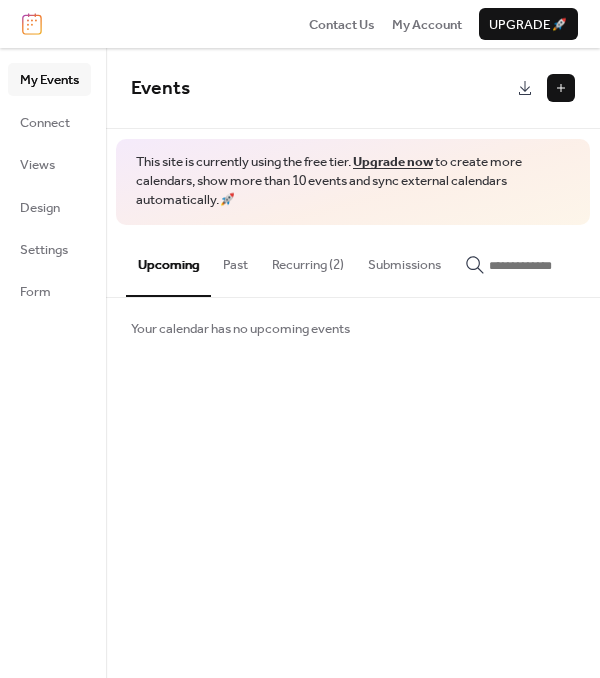 click on "Recurring (2)" at bounding box center [308, 260] 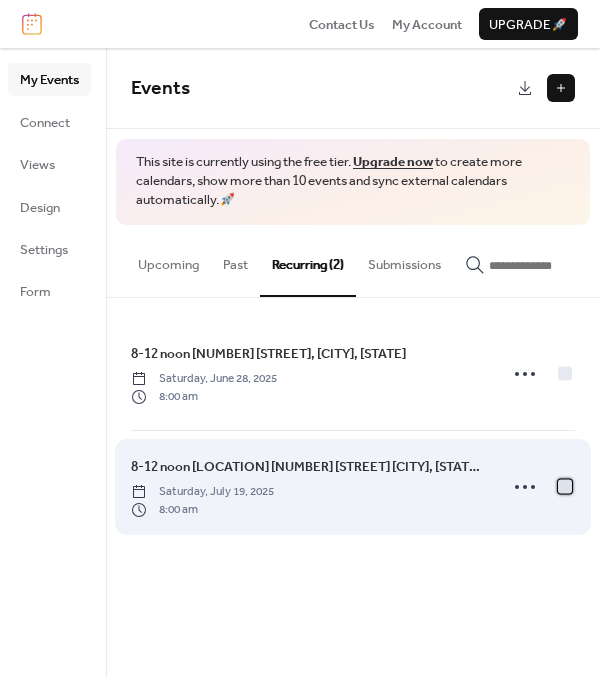 click at bounding box center [565, 486] 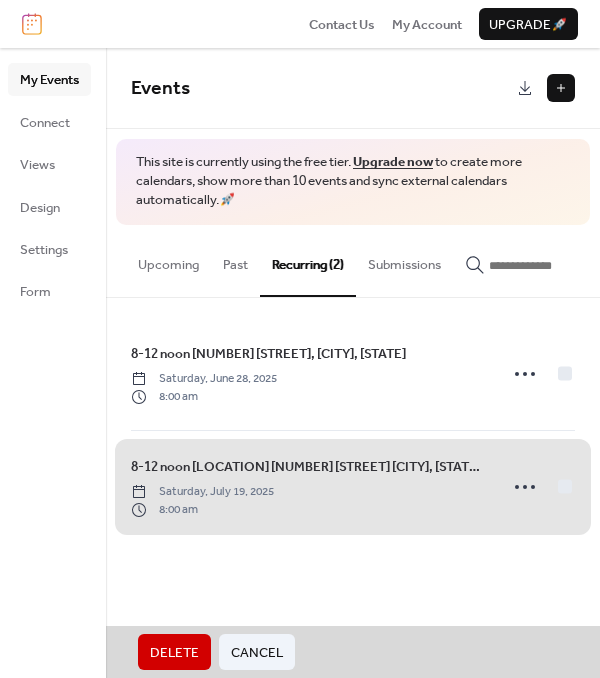 drag, startPoint x: 170, startPoint y: 654, endPoint x: 344, endPoint y: 600, distance: 182.18672 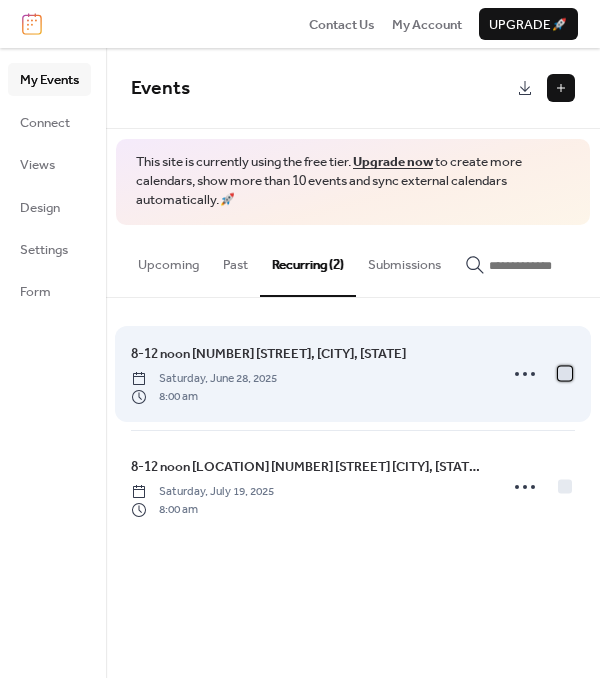 click at bounding box center (565, 373) 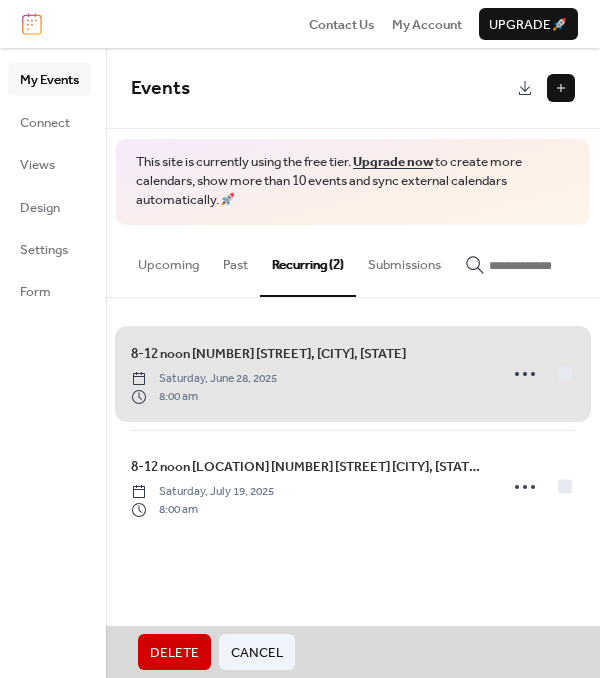 click on "Delete" at bounding box center (174, 653) 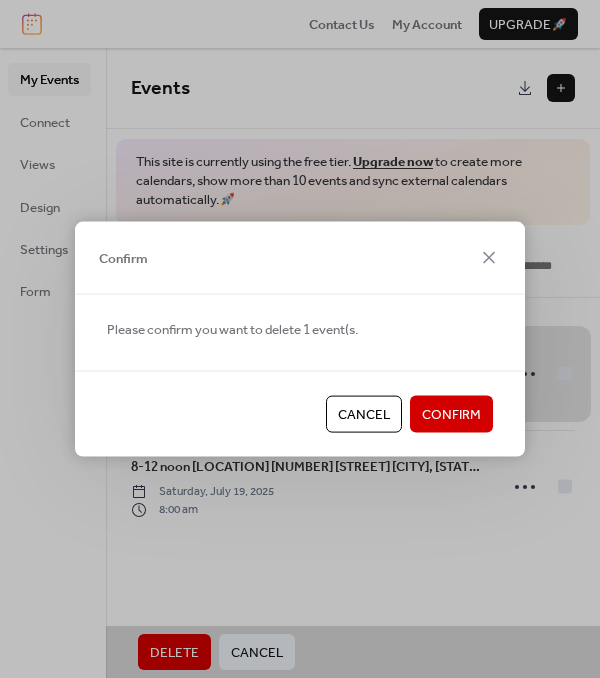 click on "Confirm" at bounding box center (451, 415) 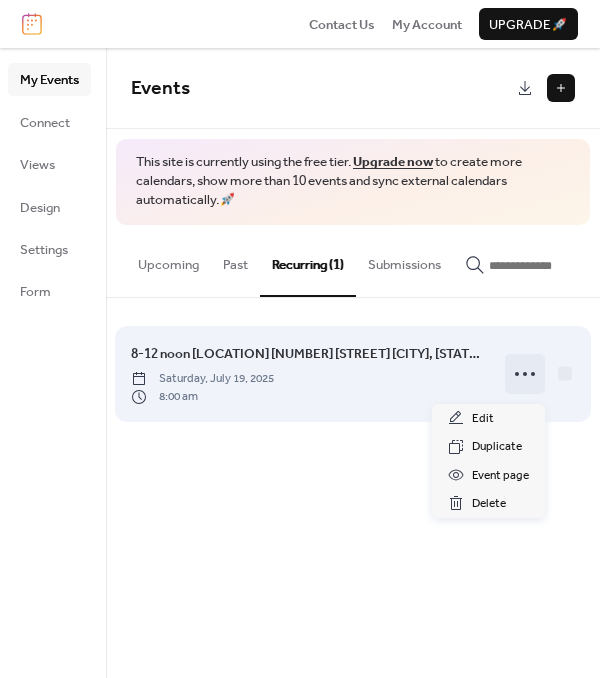click 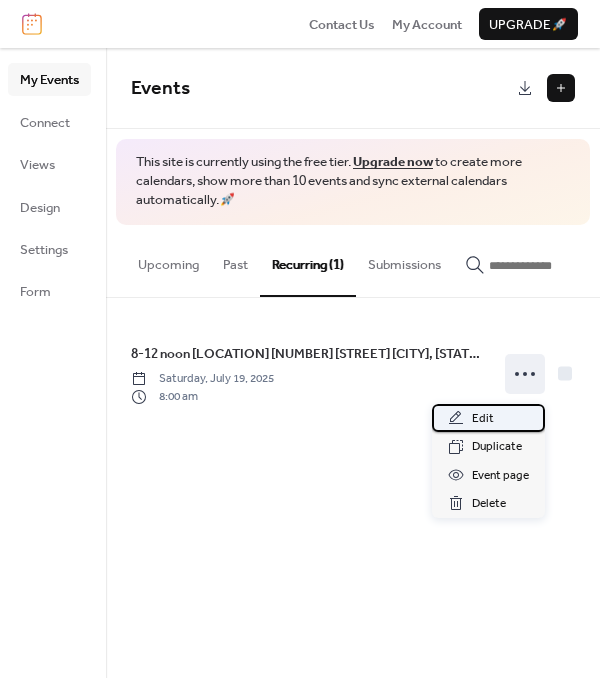 click on "Edit" at bounding box center (483, 419) 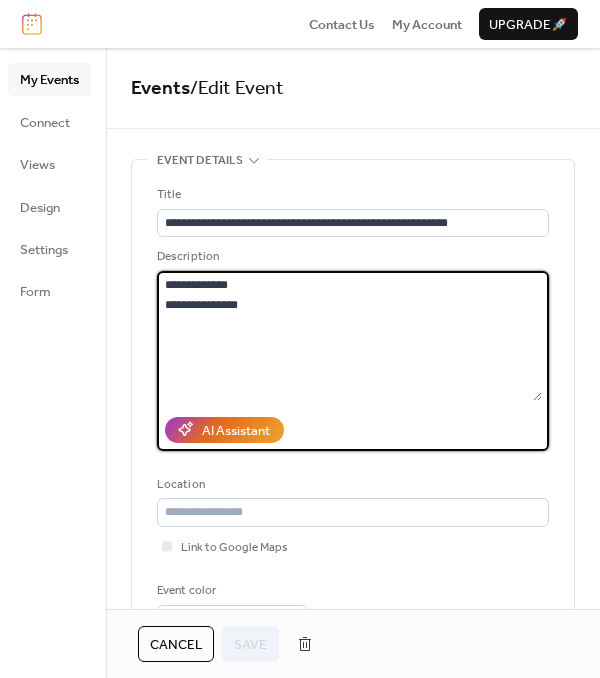 drag, startPoint x: 246, startPoint y: 280, endPoint x: 157, endPoint y: 278, distance: 89.02247 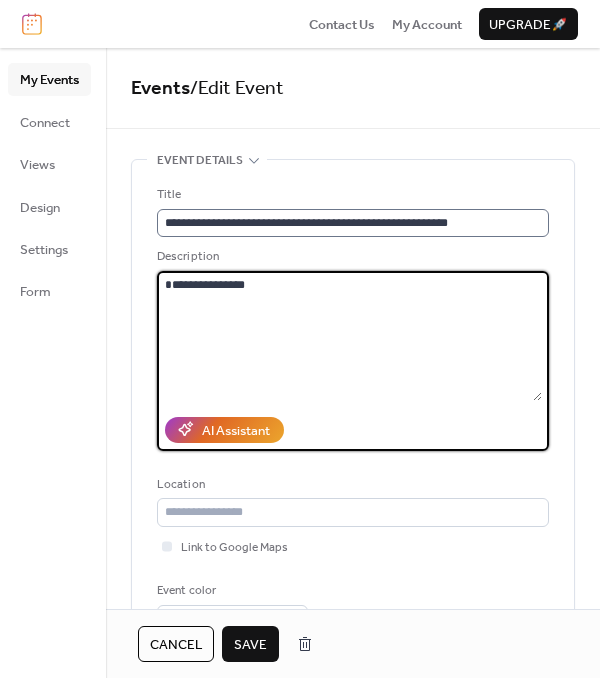 type on "**********" 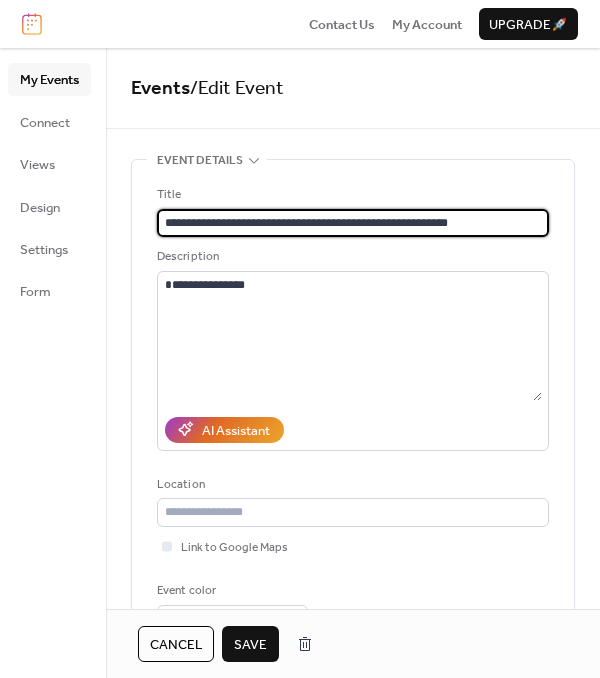 drag, startPoint x: 488, startPoint y: 224, endPoint x: 223, endPoint y: 220, distance: 265.03018 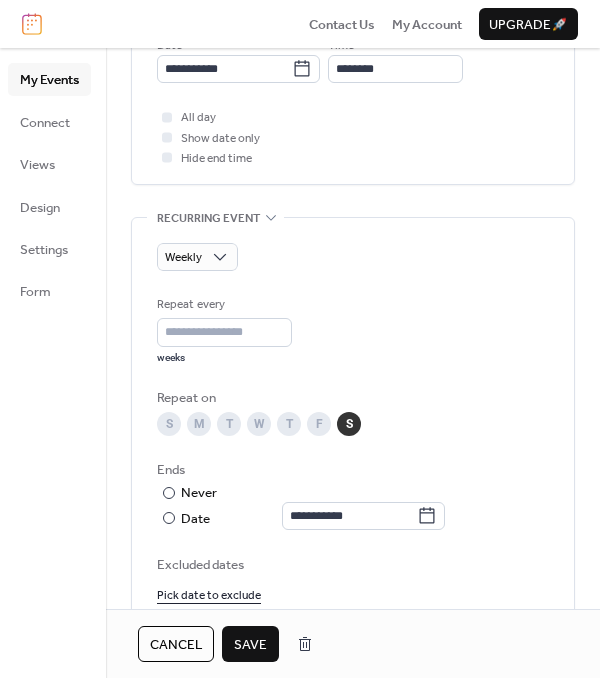 scroll, scrollTop: 900, scrollLeft: 0, axis: vertical 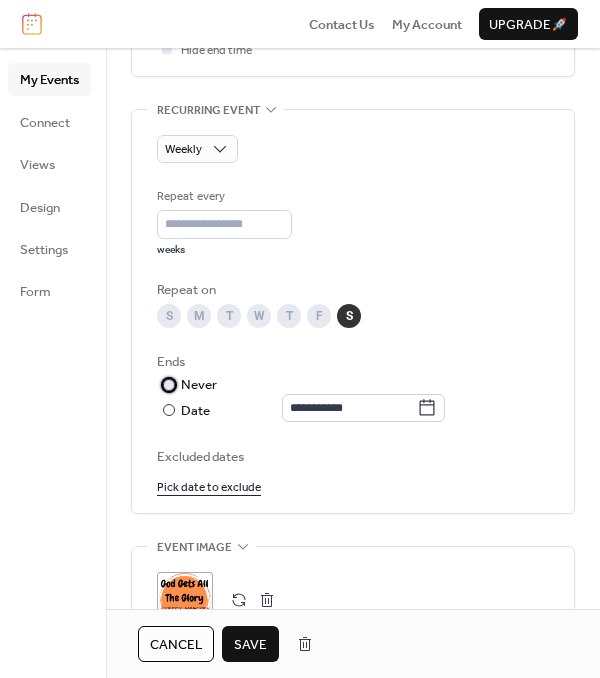 click at bounding box center [169, 385] 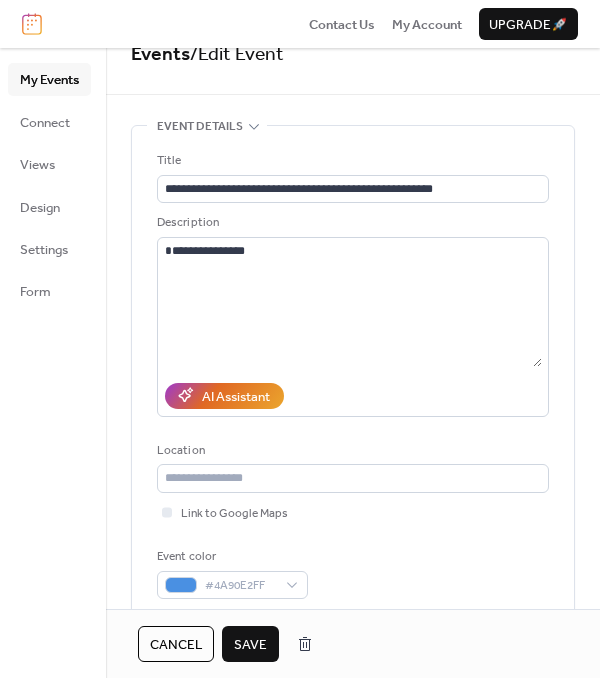 scroll, scrollTop: 0, scrollLeft: 0, axis: both 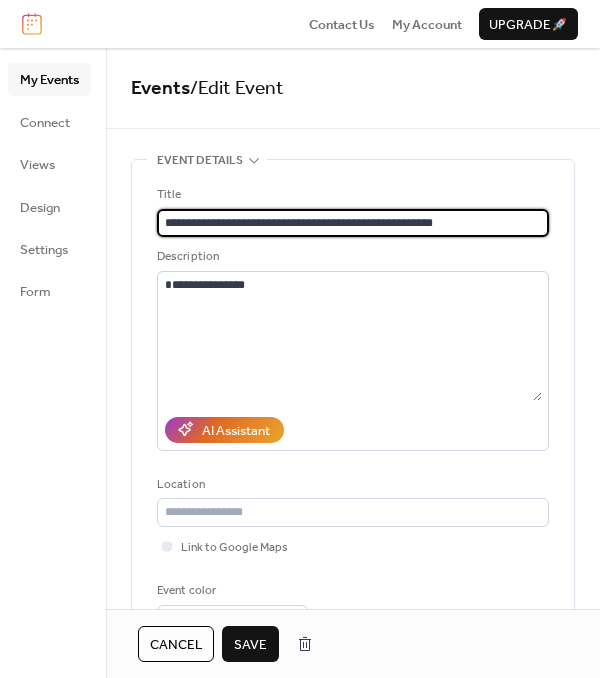 click on "**********" at bounding box center [353, 223] 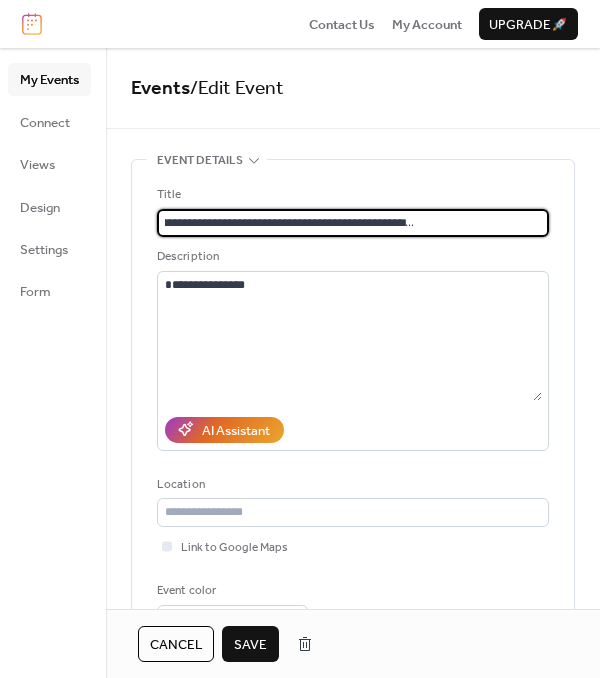 scroll, scrollTop: 0, scrollLeft: 152, axis: horizontal 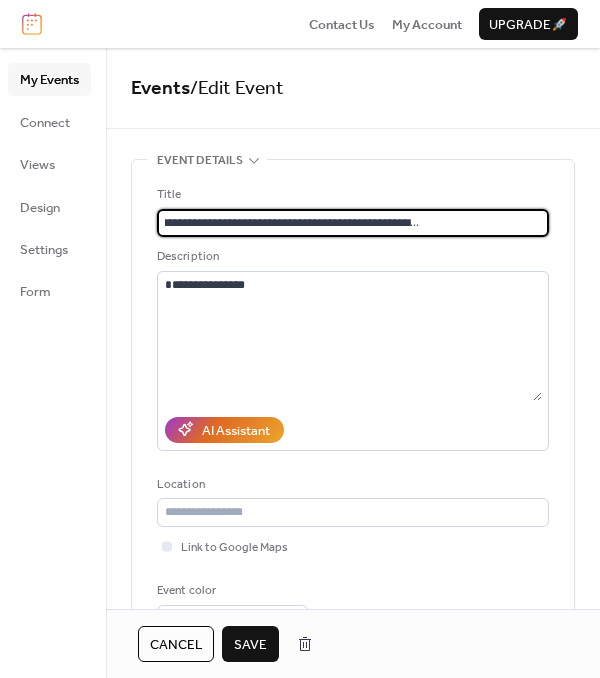 click on "**********" at bounding box center (349, 223) 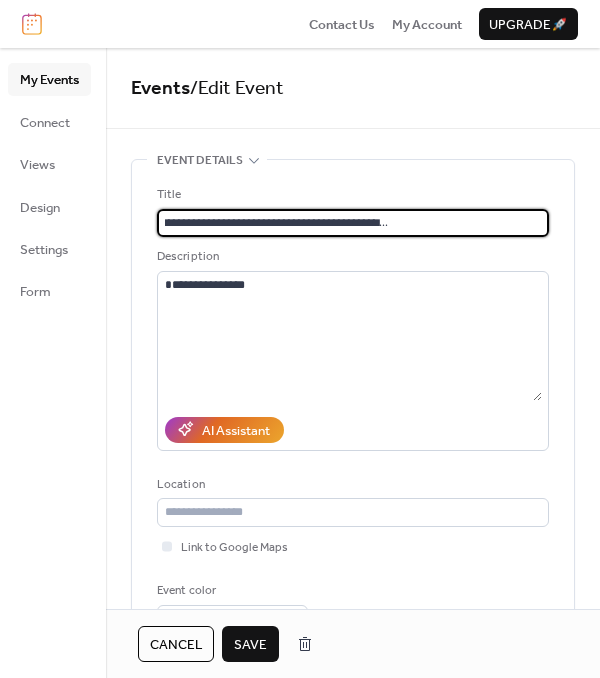 type on "**********" 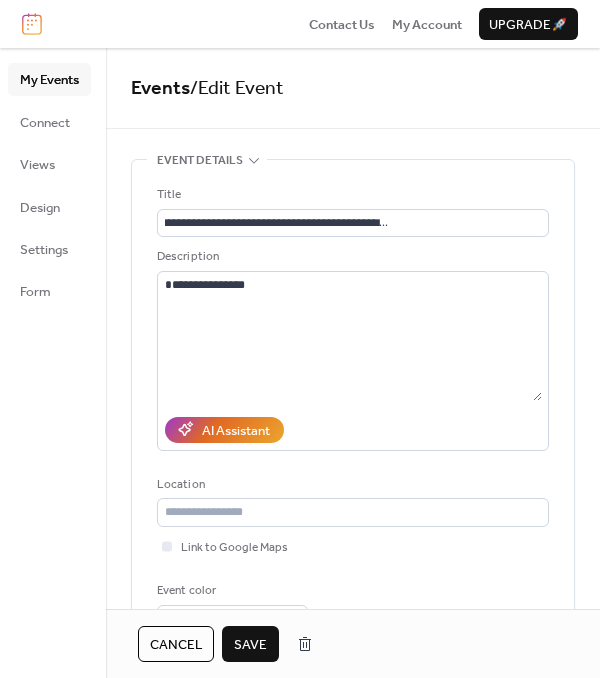 scroll, scrollTop: 0, scrollLeft: 0, axis: both 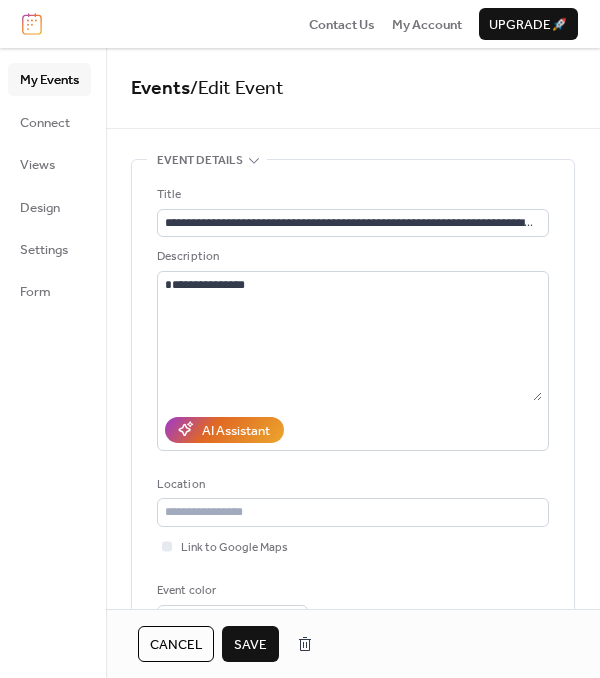 click on "Save" at bounding box center (250, 645) 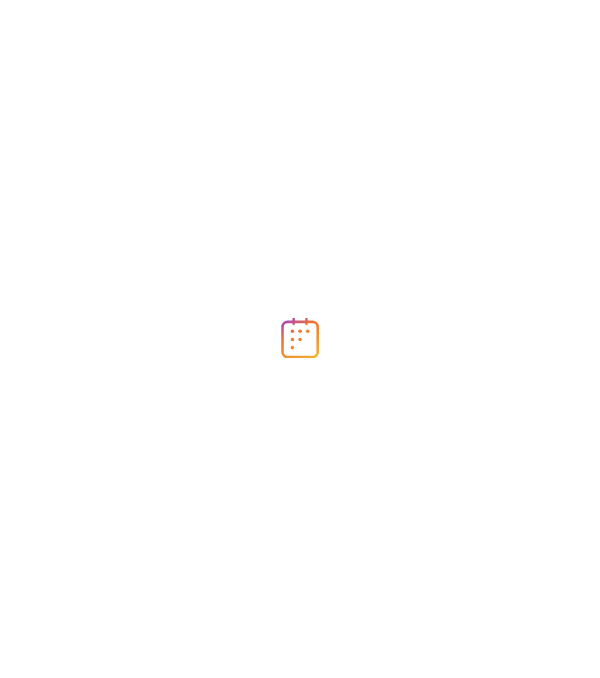 scroll, scrollTop: 0, scrollLeft: 0, axis: both 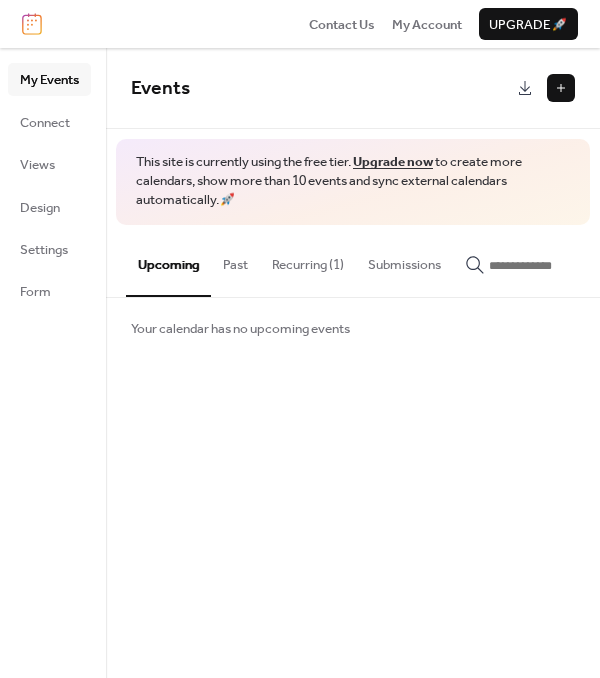 click on "Recurring (1)" at bounding box center (308, 260) 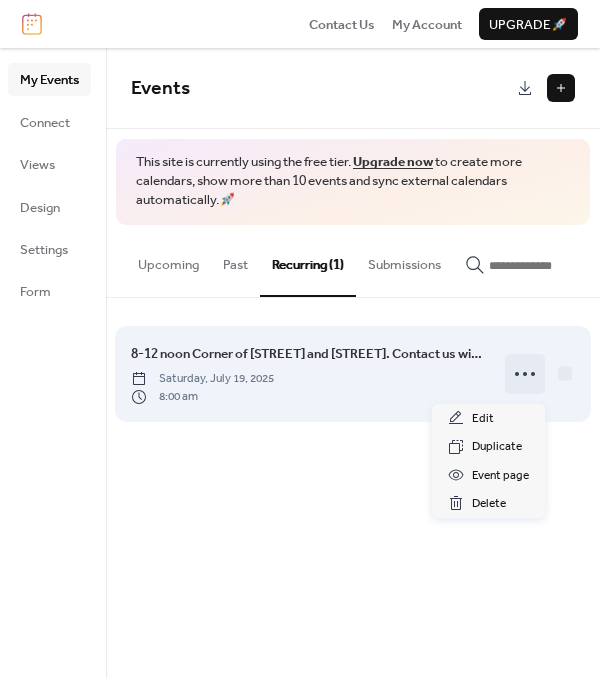 click 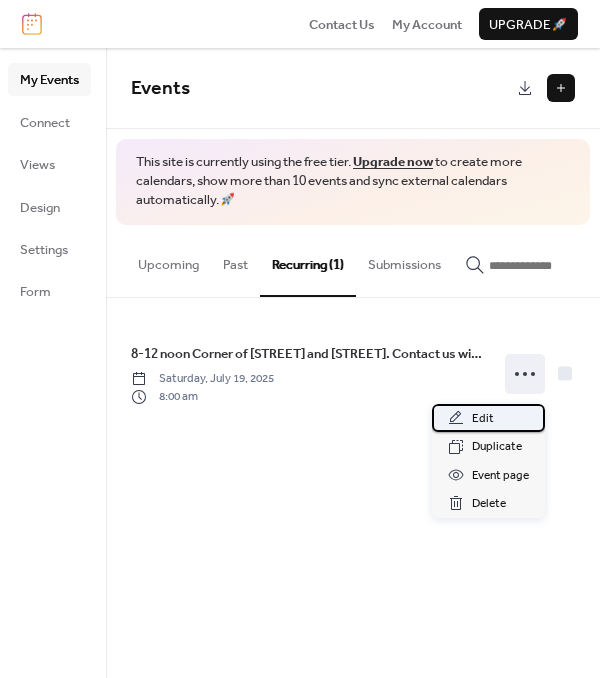 click on "Edit" at bounding box center (483, 419) 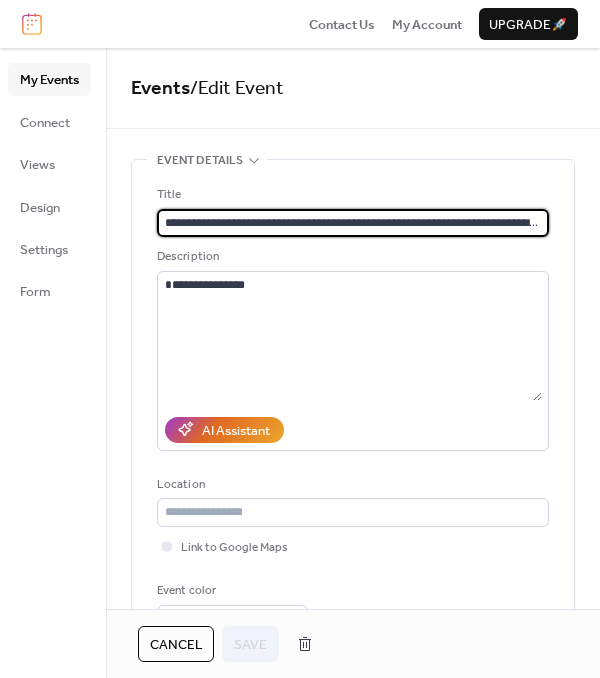 scroll, scrollTop: 0, scrollLeft: 263, axis: horizontal 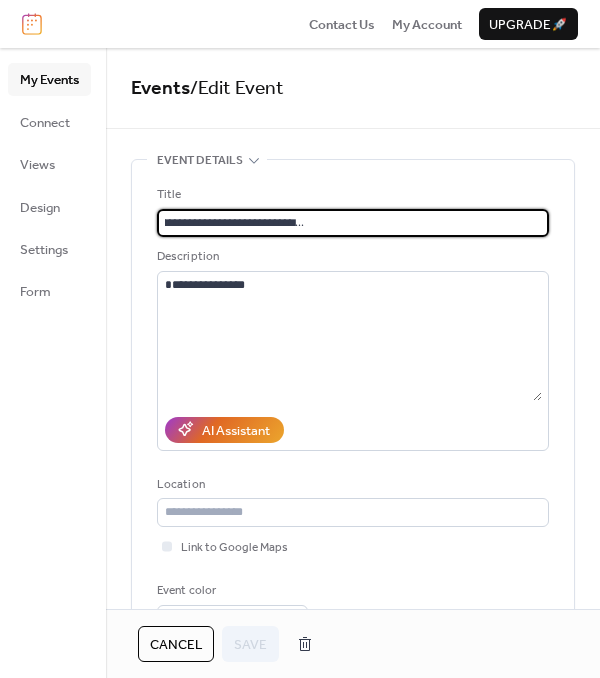 click on "**********" at bounding box center (349, 223) 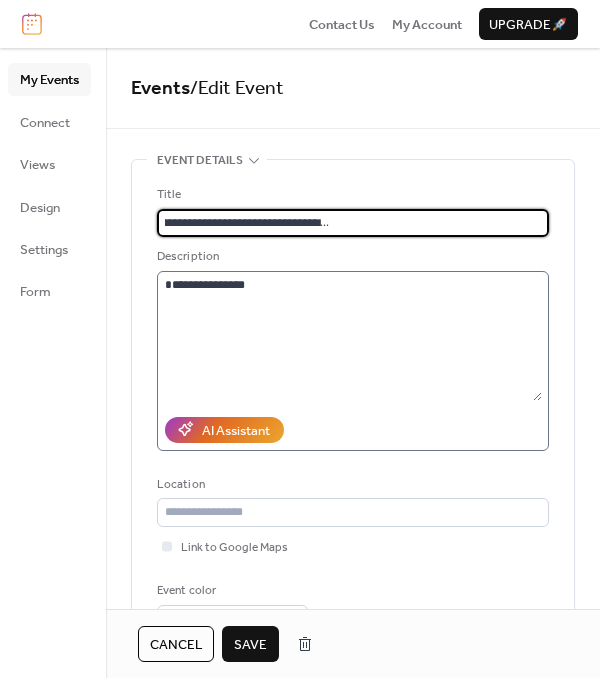 scroll, scrollTop: 0, scrollLeft: 234, axis: horizontal 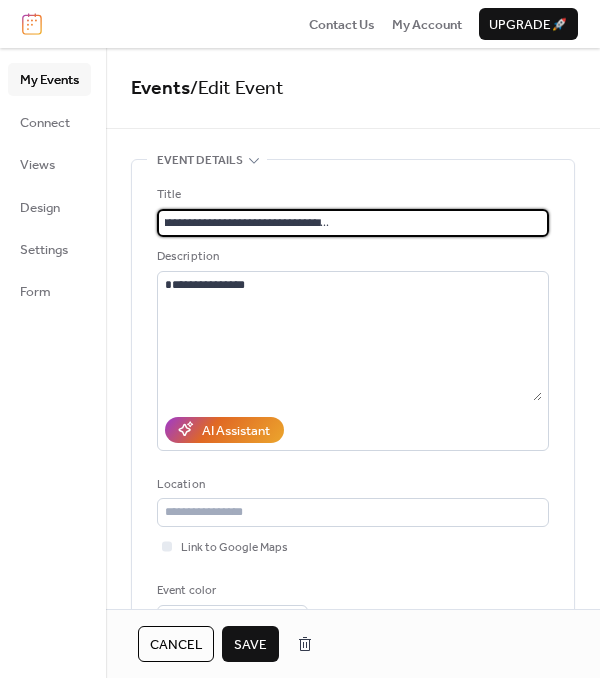 click on "**********" at bounding box center (349, 223) 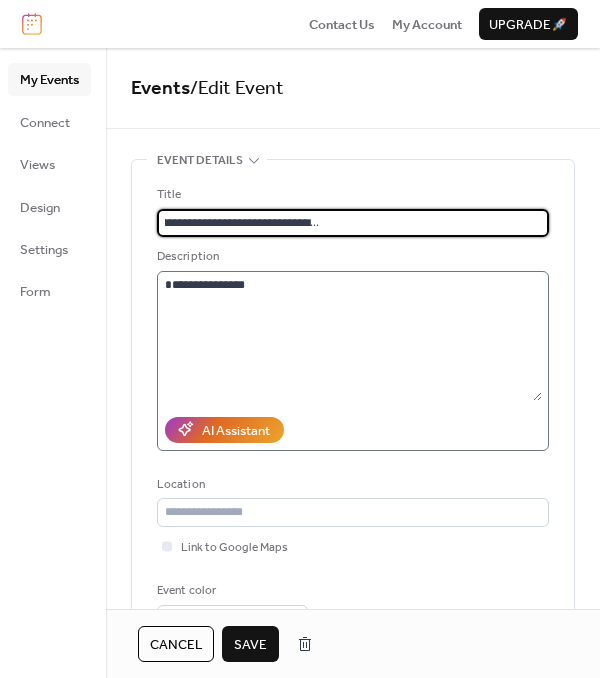 type on "**********" 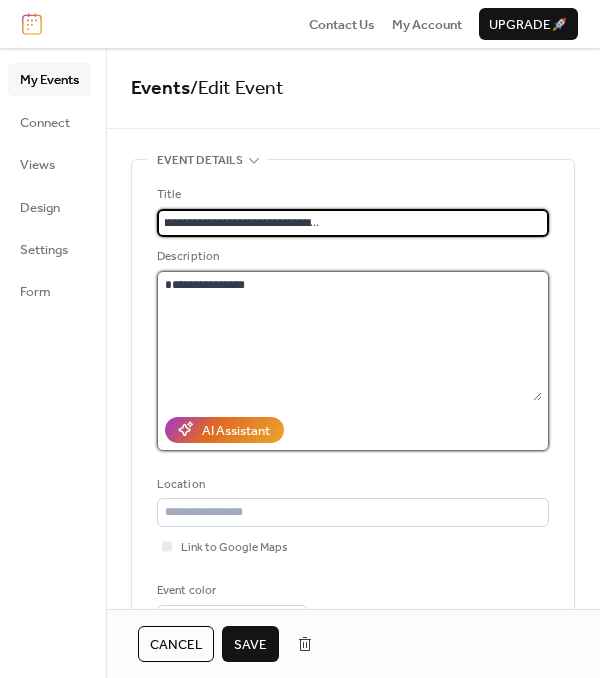 scroll, scrollTop: 0, scrollLeft: 0, axis: both 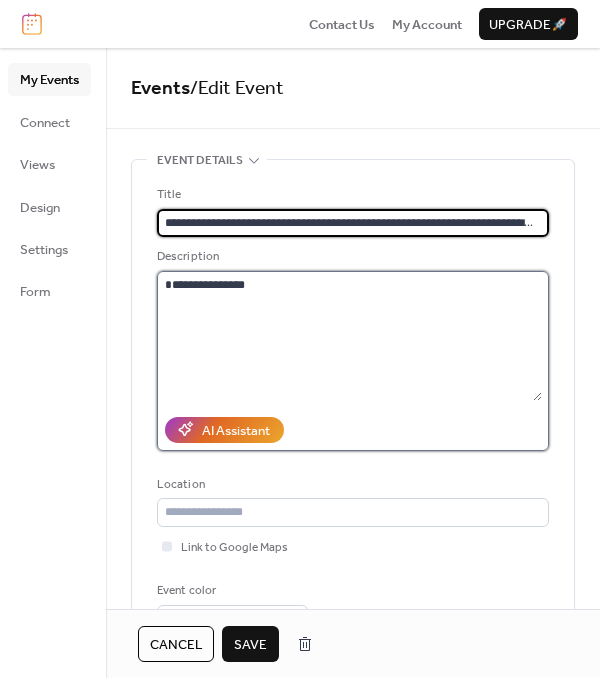 click on "**********" at bounding box center (349, 336) 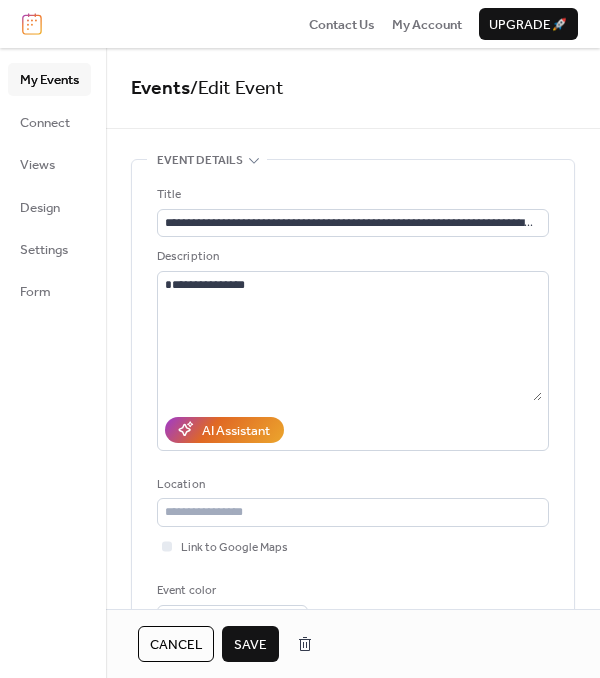 click on "Save" at bounding box center (250, 645) 